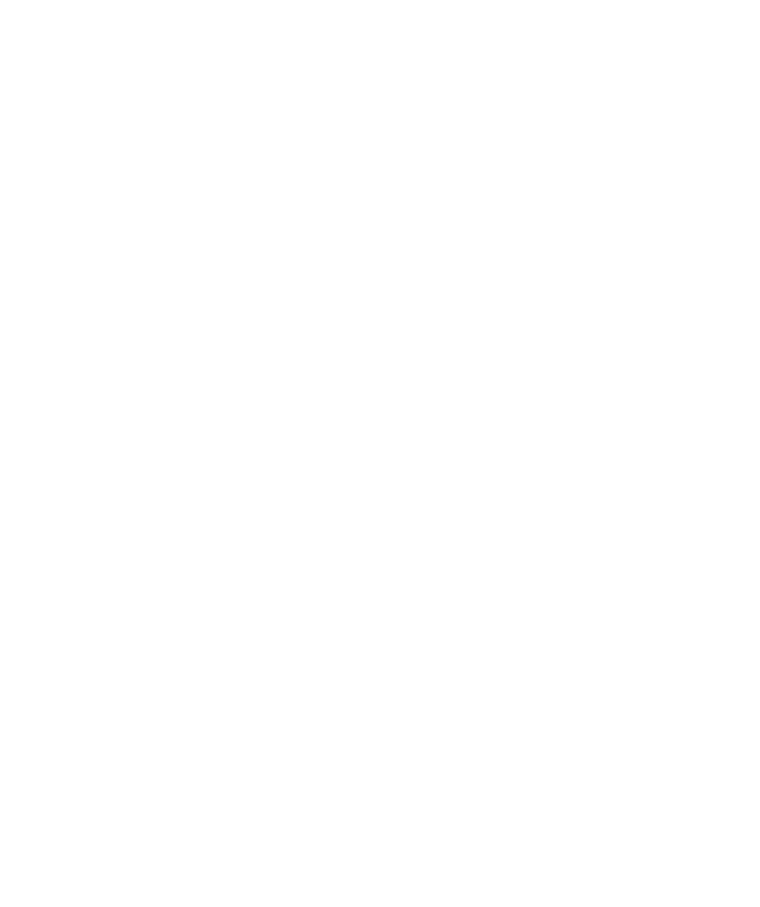 select on "*" 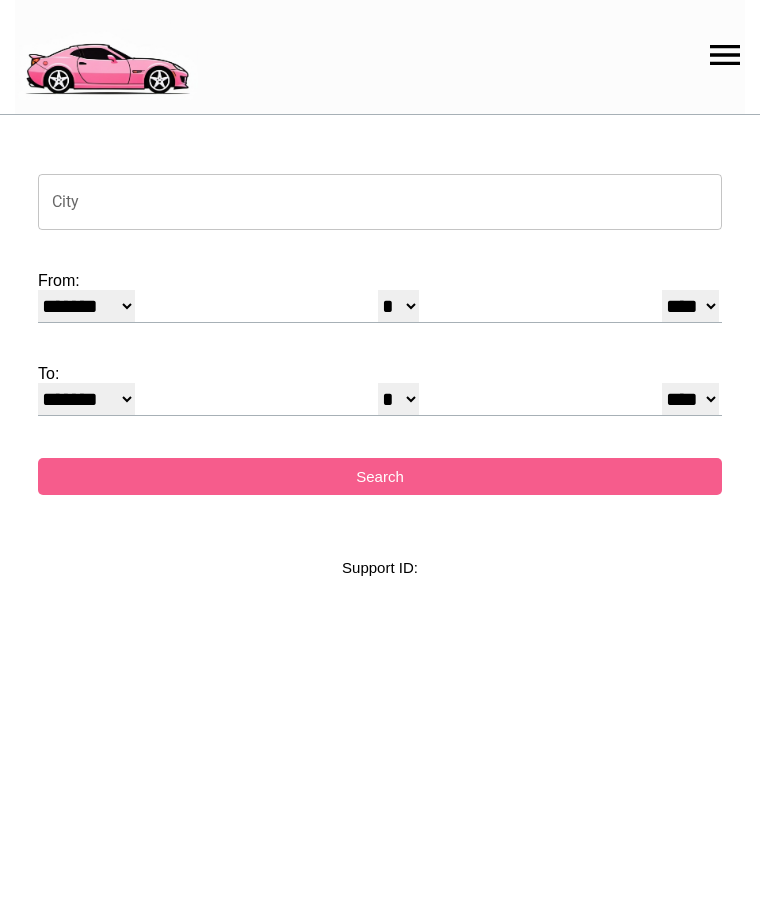 scroll, scrollTop: 0, scrollLeft: 0, axis: both 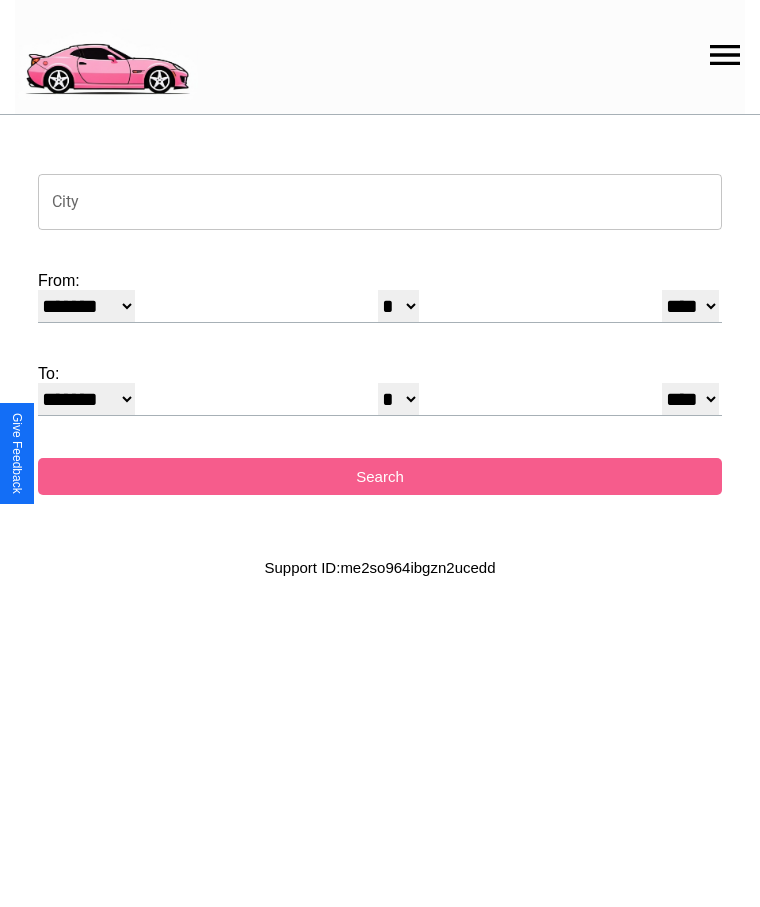 click 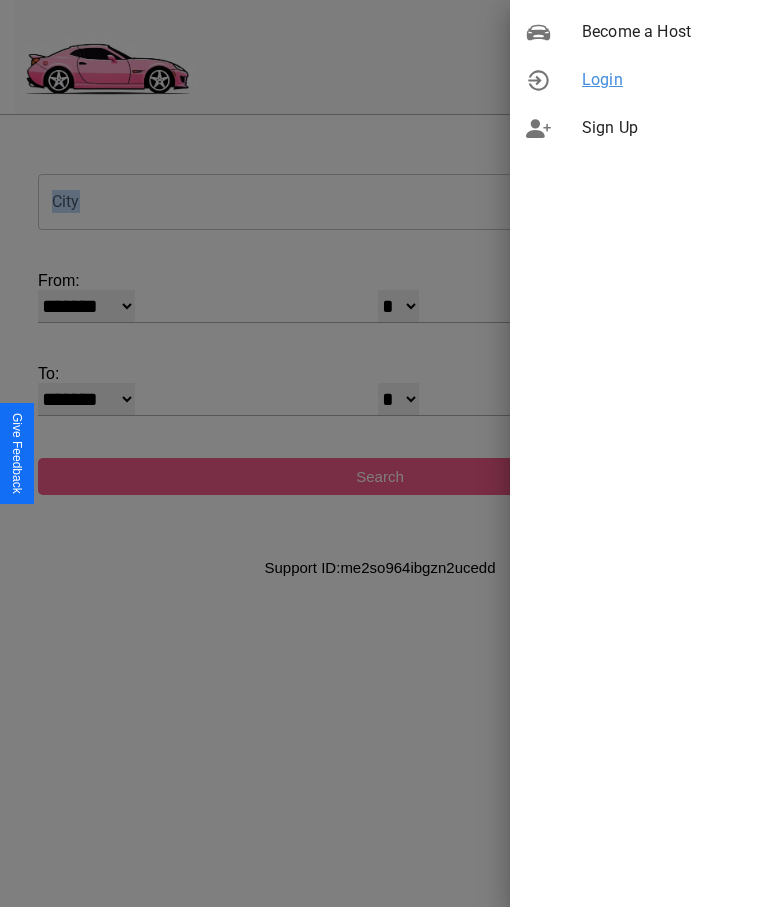 click on "Login" at bounding box center [663, 80] 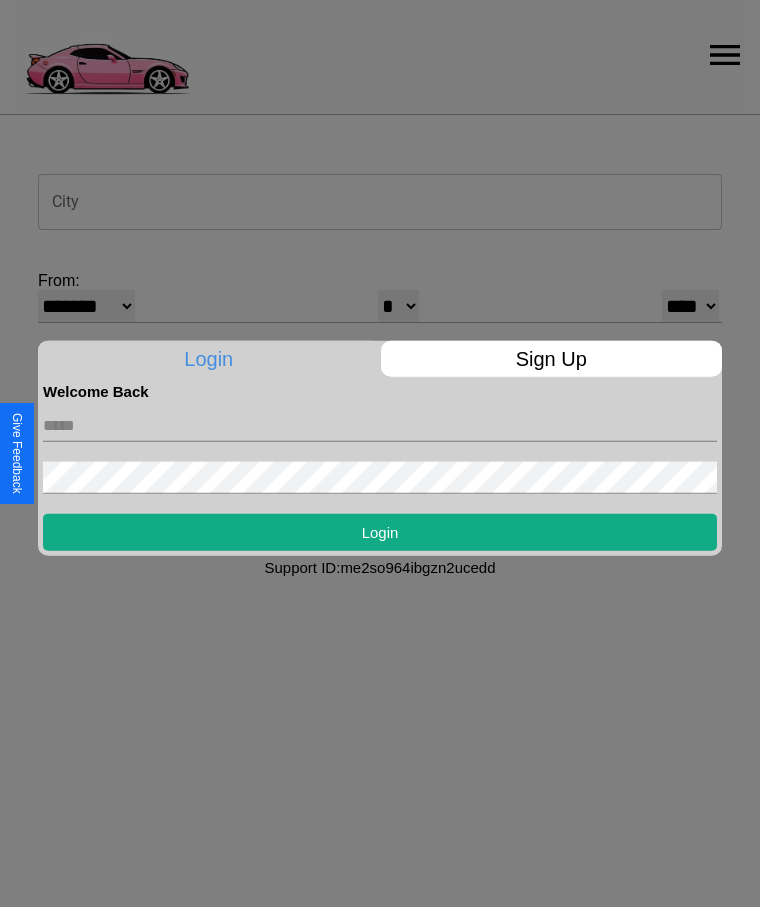 click at bounding box center (380, 425) 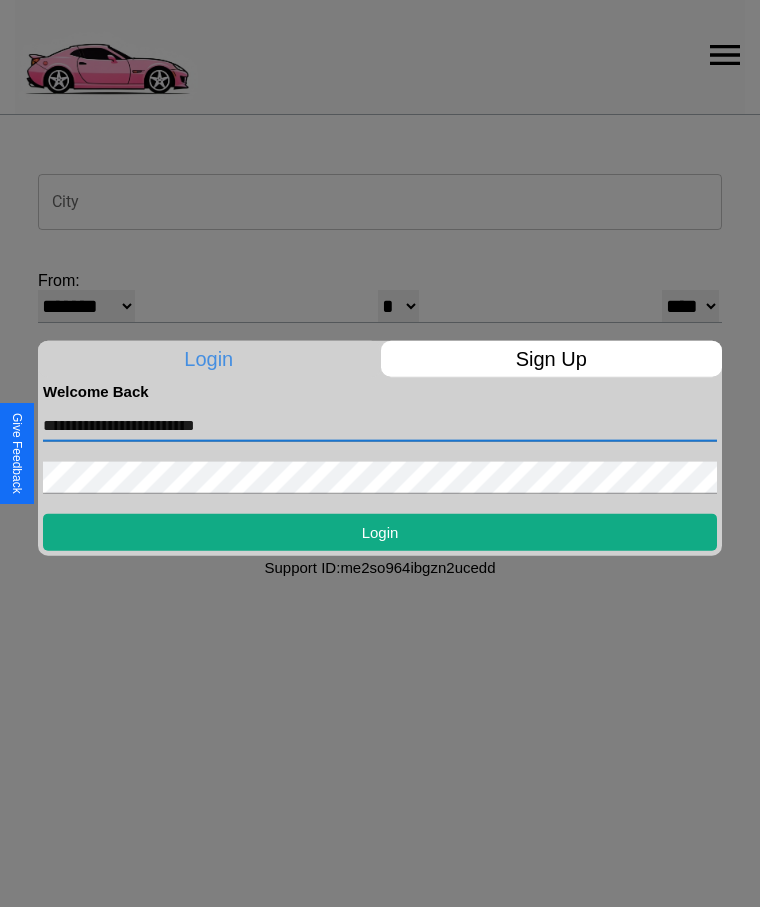 type on "**********" 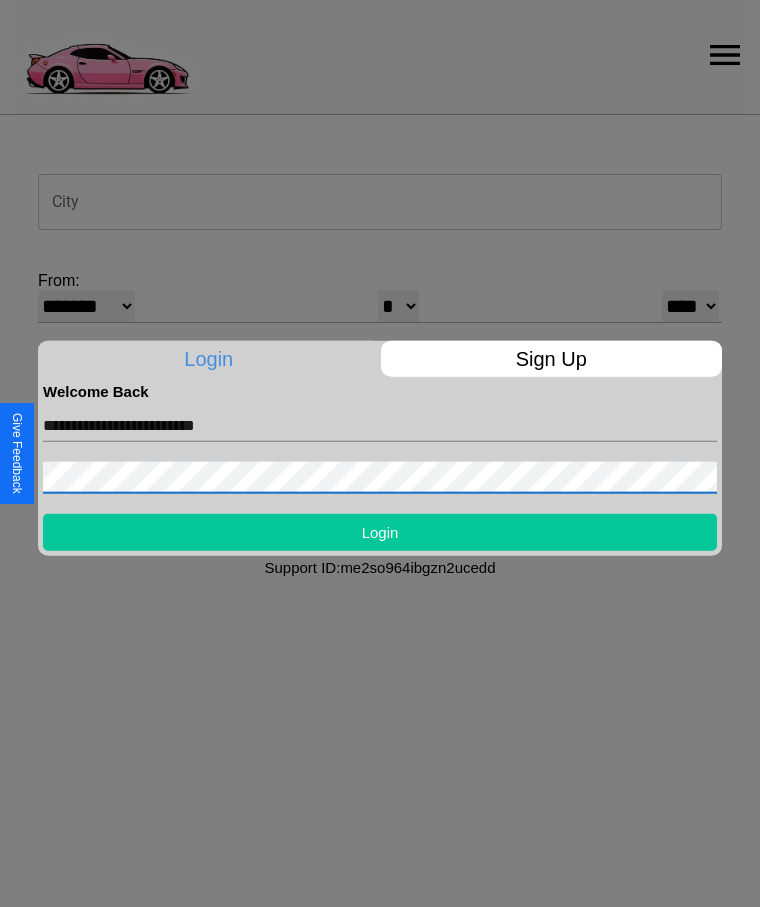 click on "Login" at bounding box center (380, 531) 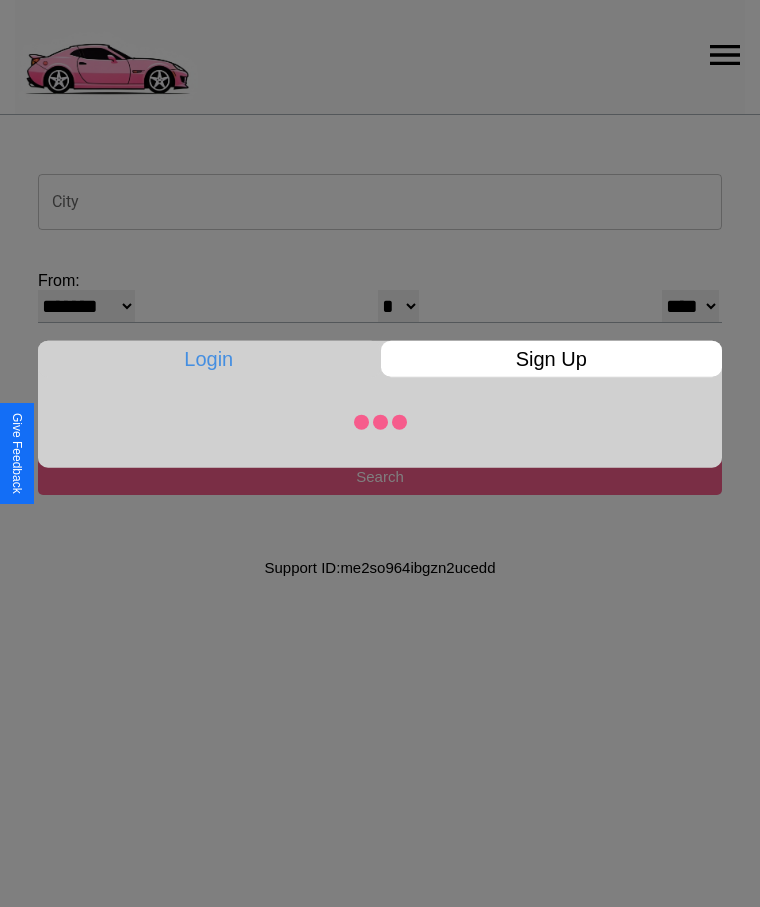 select on "*" 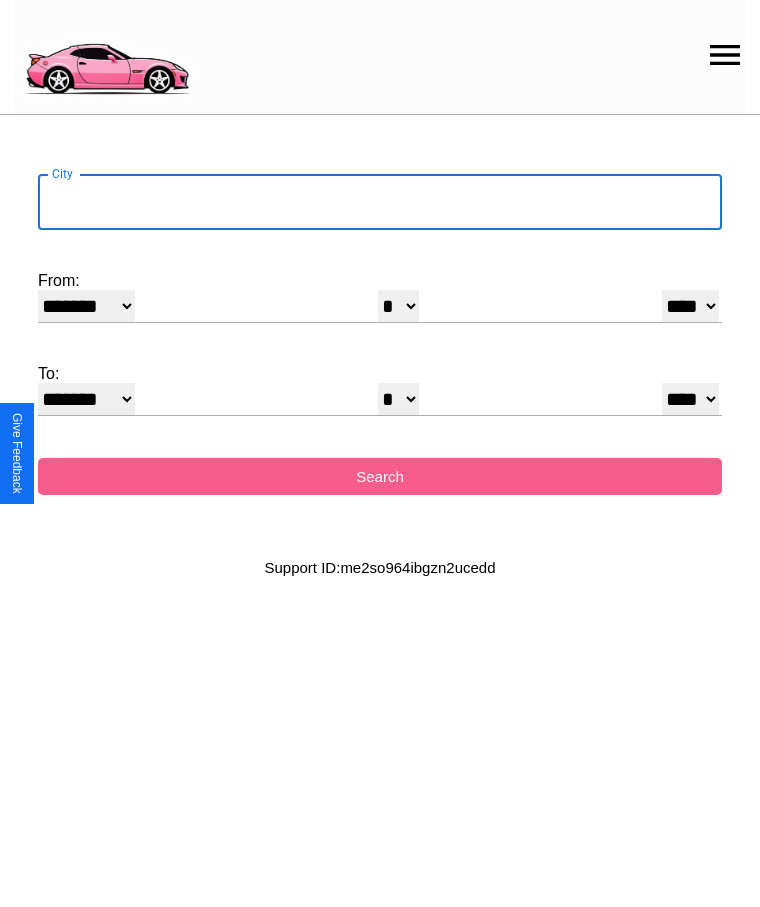 click on "City" at bounding box center [380, 202] 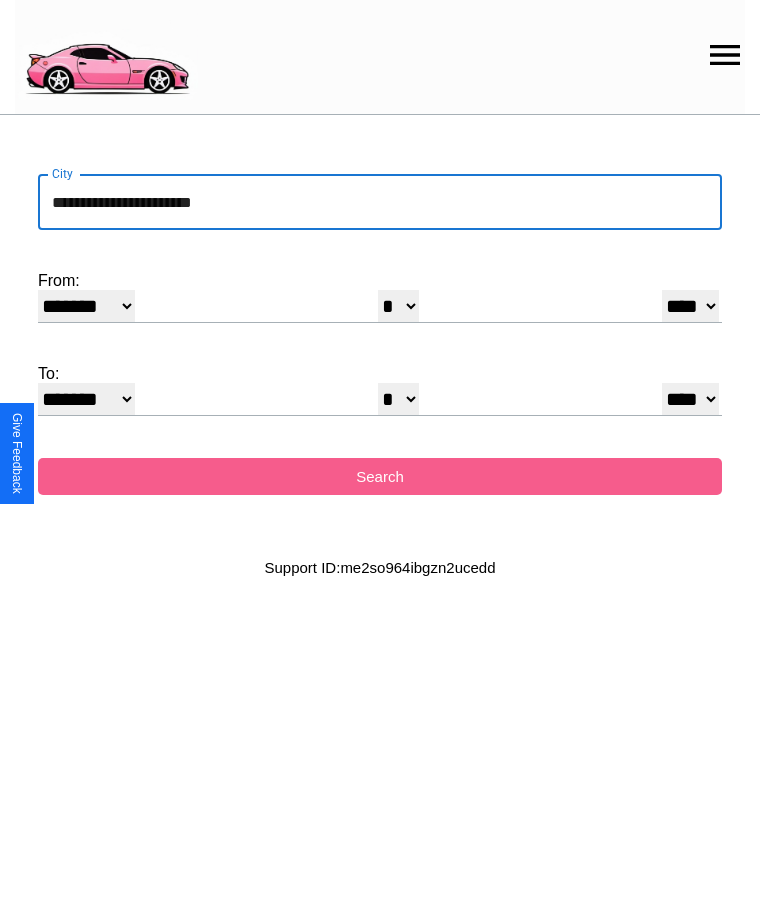 type on "**********" 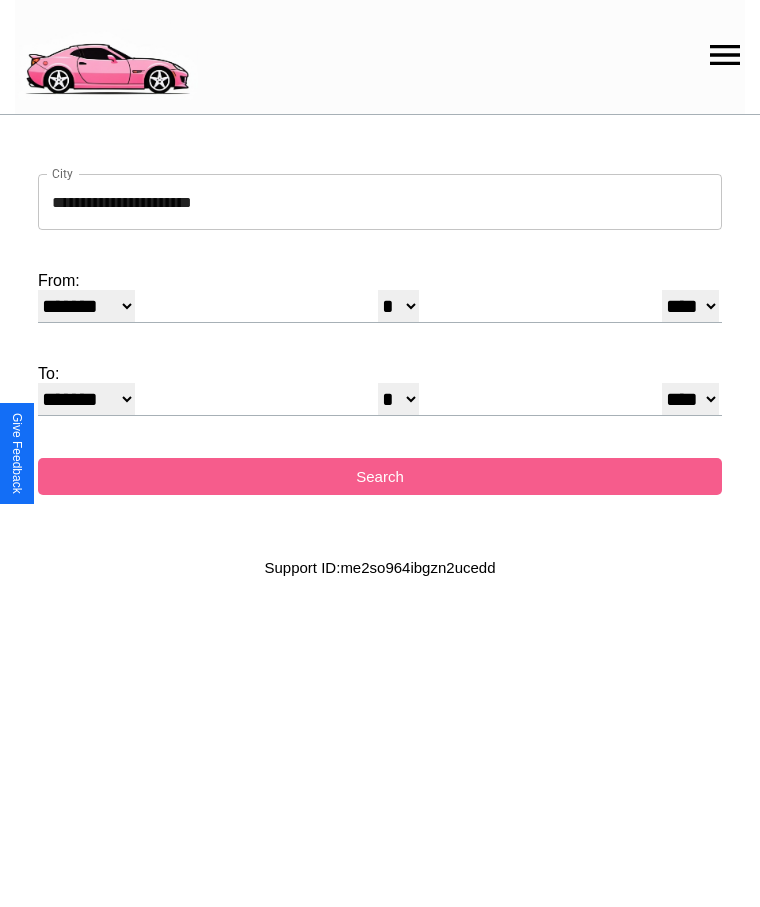 click on "******* ******** ***** ***** *** **** **** ****** ********* ******* ******** ********" at bounding box center (86, 306) 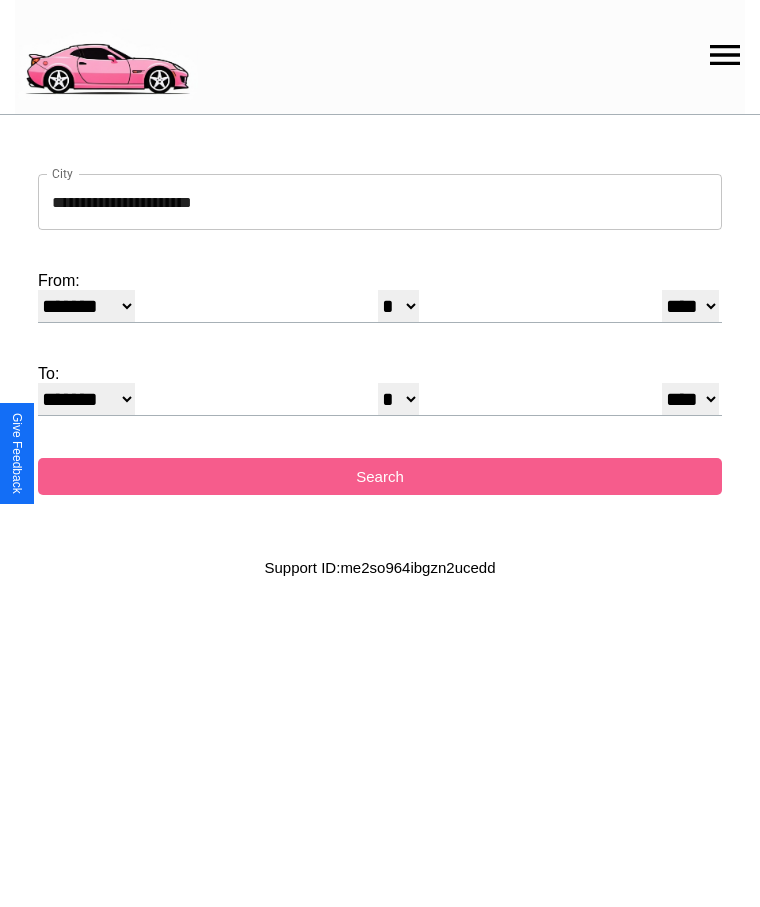select on "*" 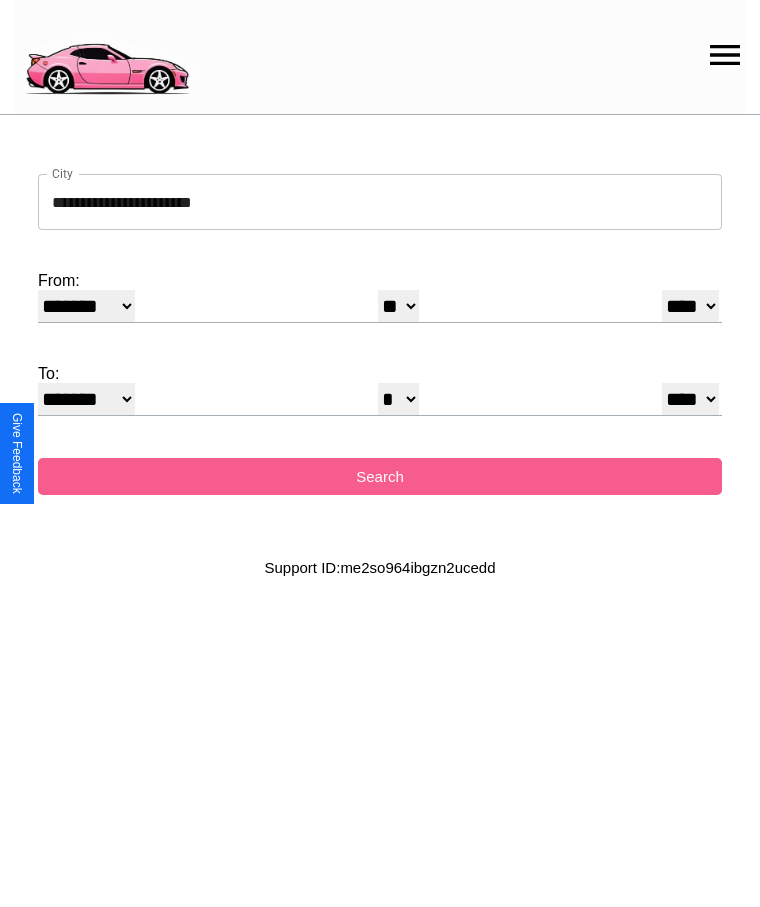 select on "**" 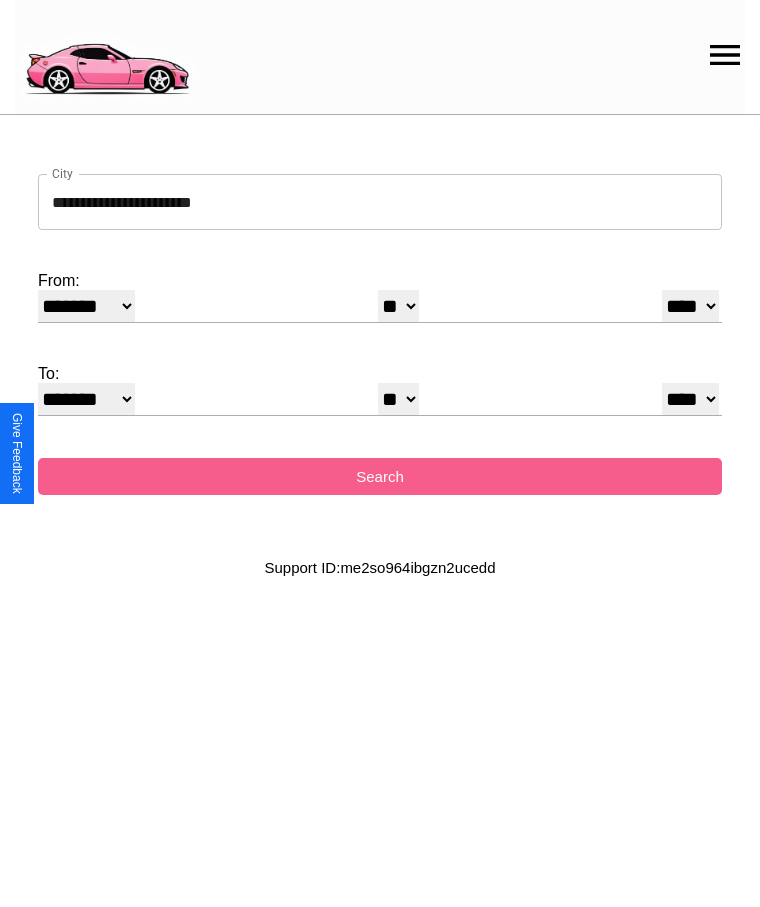 click on "******* ******** ***** ***** *** **** **** ****** ********* ******* ******** ********" at bounding box center [86, 399] 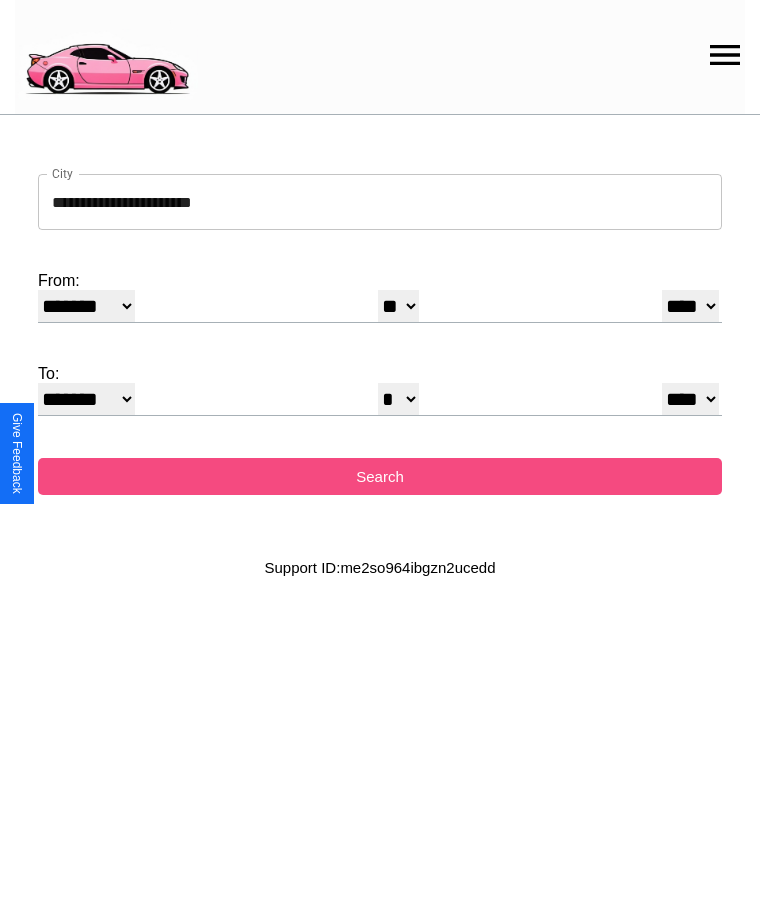 click on "Search" at bounding box center (380, 476) 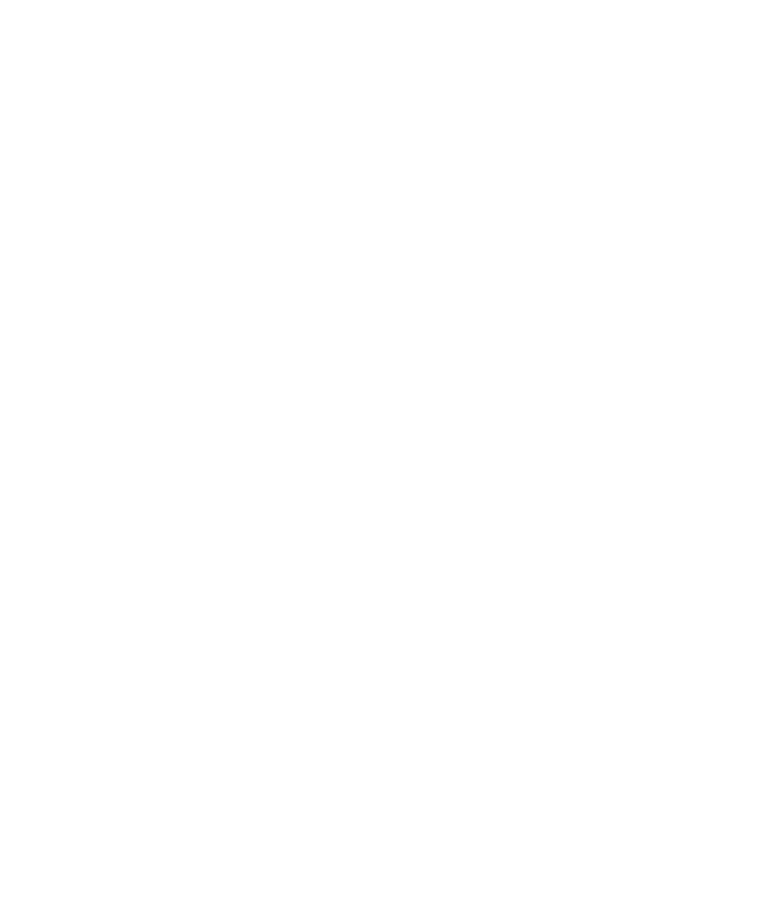 scroll, scrollTop: 0, scrollLeft: 0, axis: both 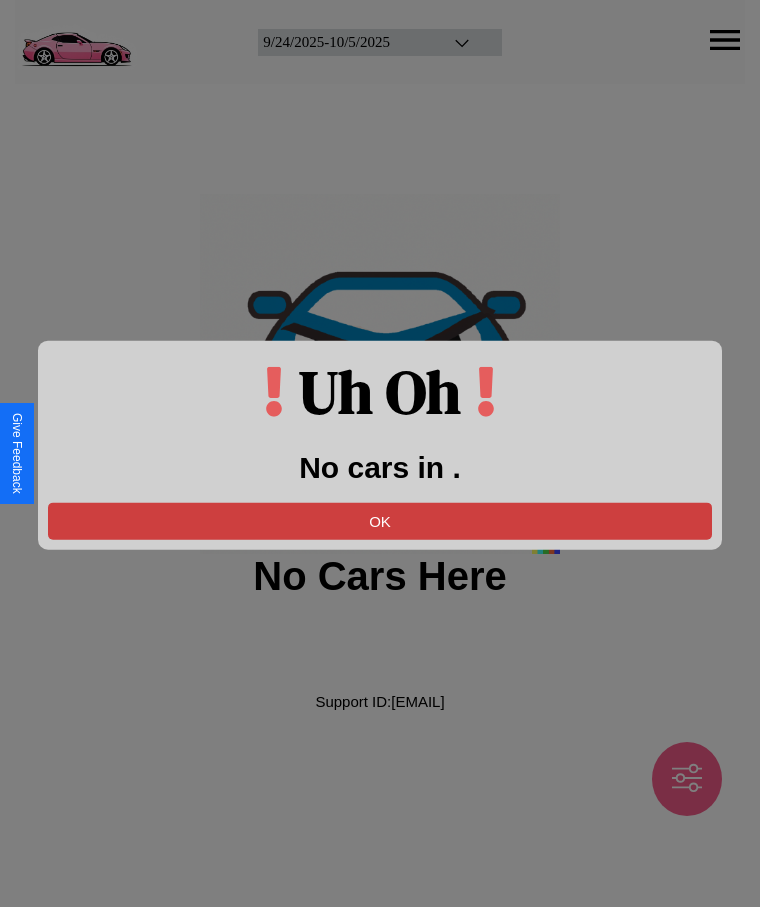 click on "OK" at bounding box center (380, 520) 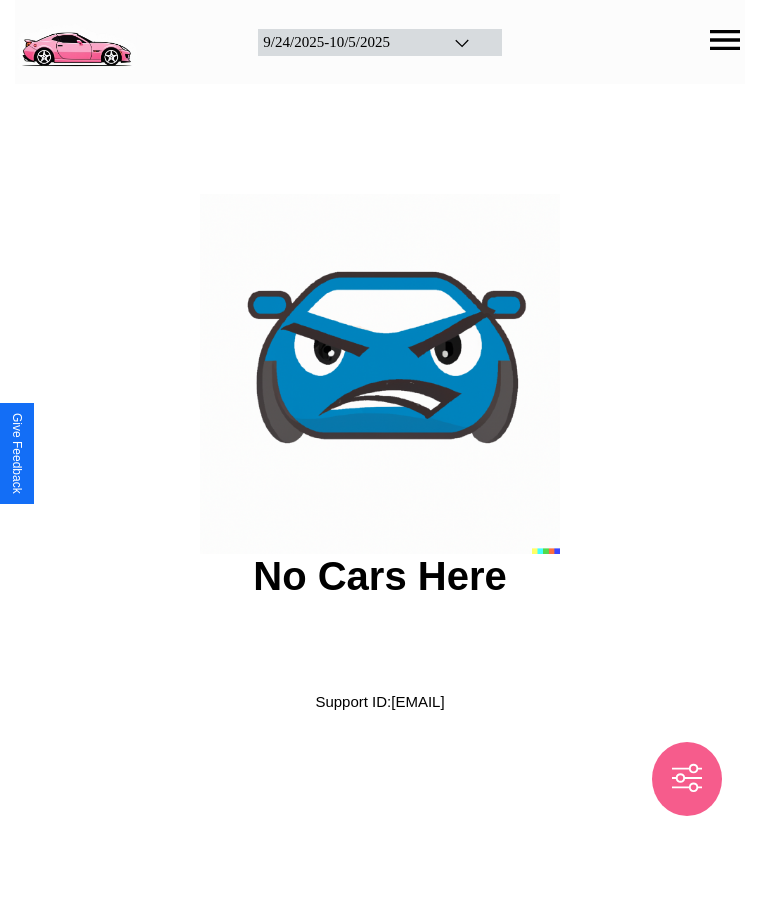 click at bounding box center (76, 40) 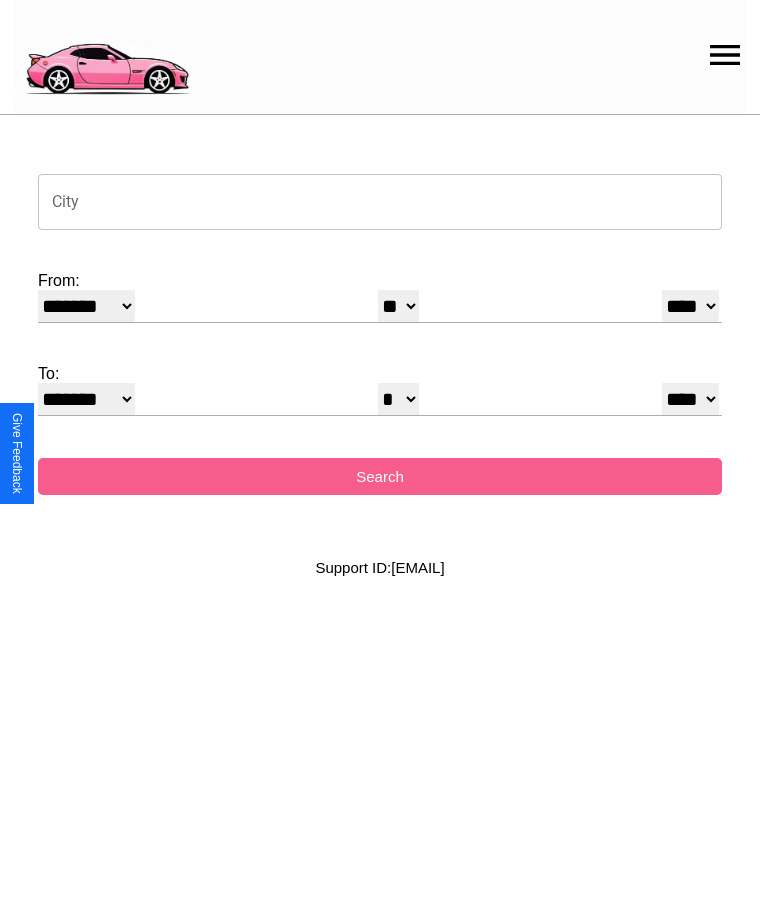 click on "City" at bounding box center (380, 202) 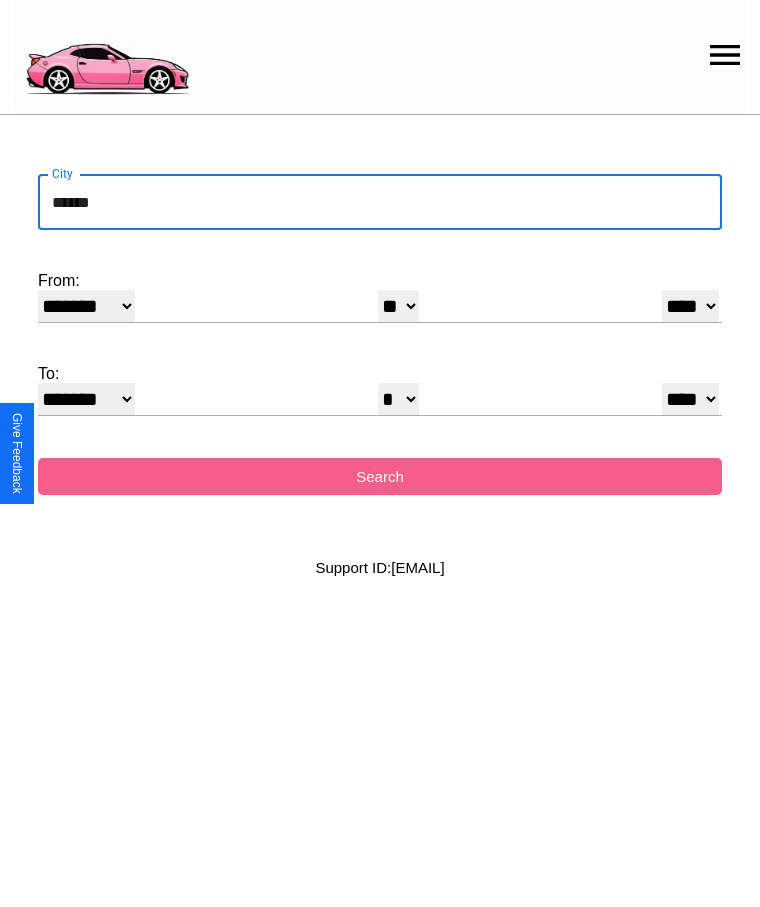 type on "******" 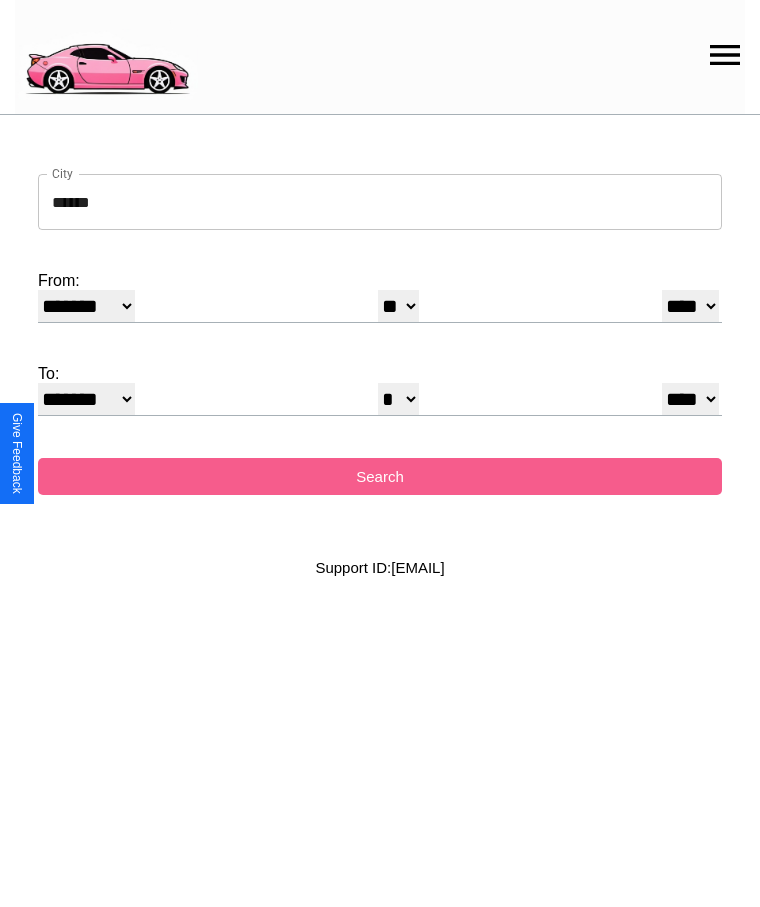 select on "**" 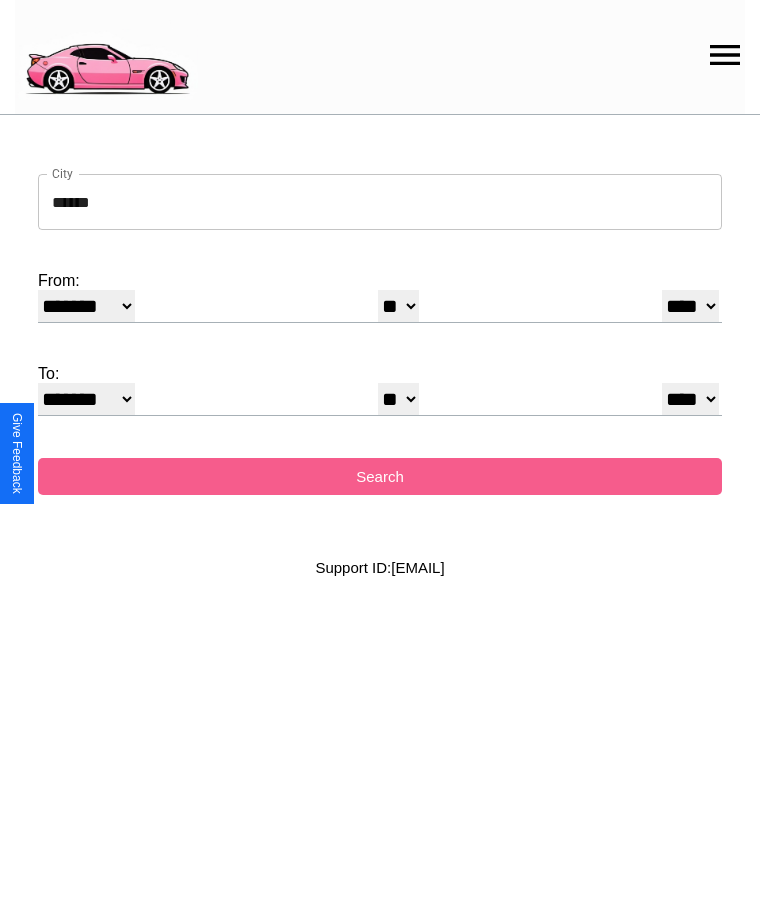 click on "* * * * * * * * * ** ** ** ** ** ** ** ** ** ** ** ** ** ** ** ** ** ** ** ** ** **" at bounding box center (398, 399) 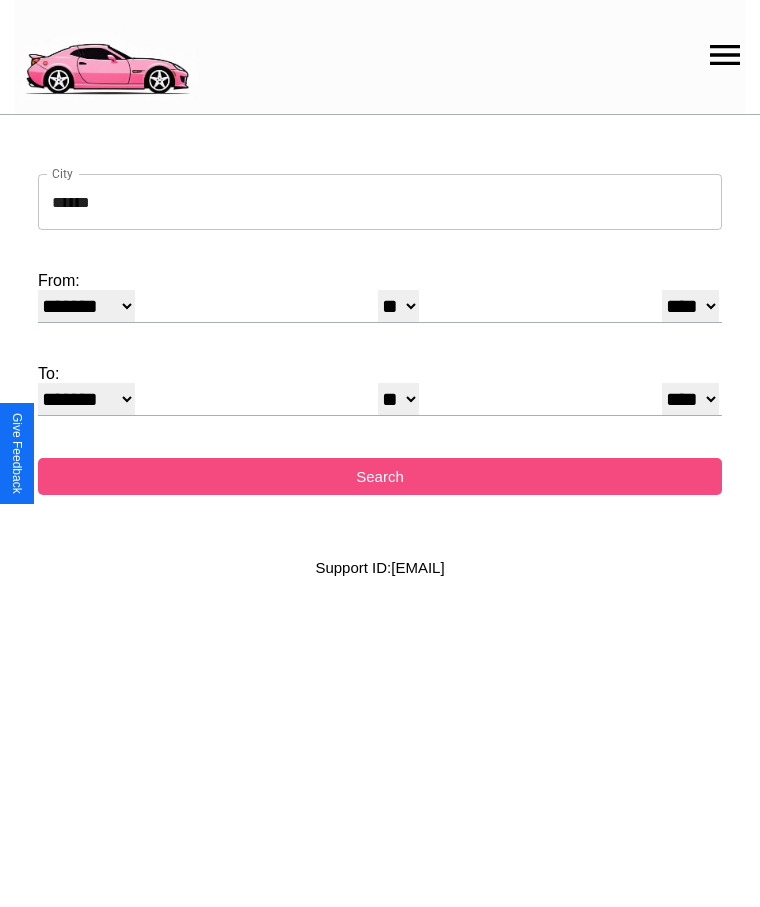 click on "Search" at bounding box center [380, 476] 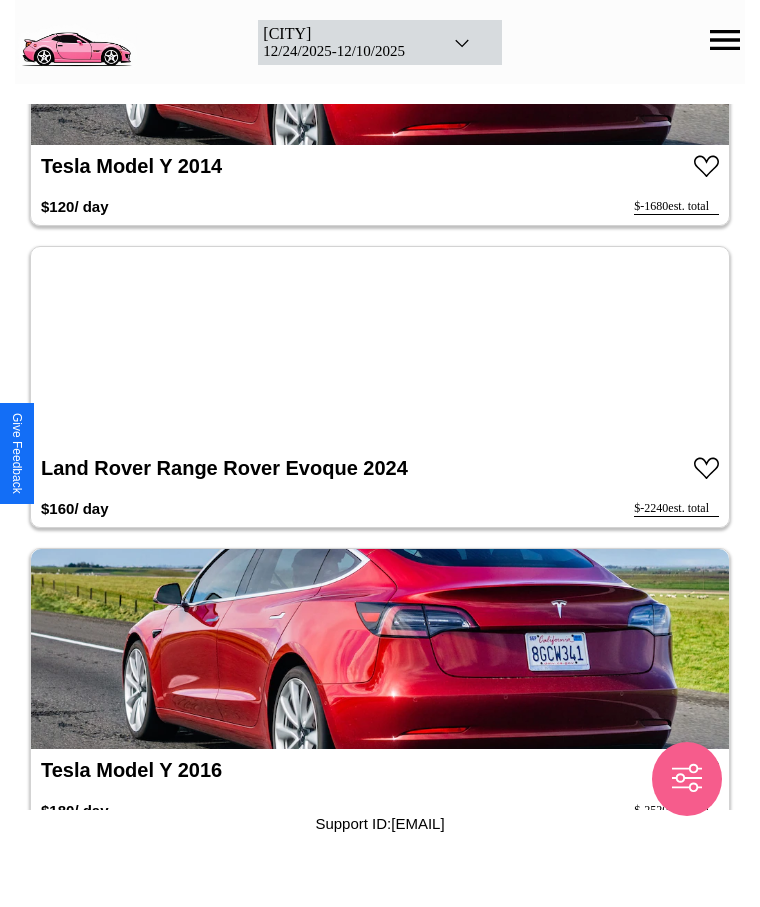 scroll, scrollTop: 1328, scrollLeft: 0, axis: vertical 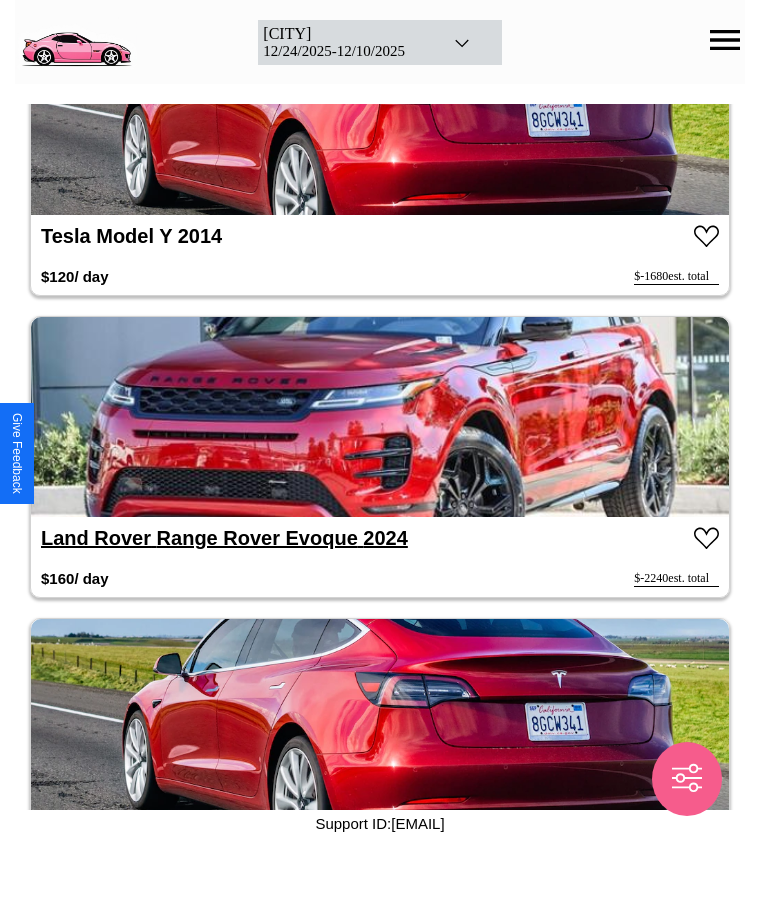click on "Land Rover   Range Rover Evoque   2024" at bounding box center (224, 538) 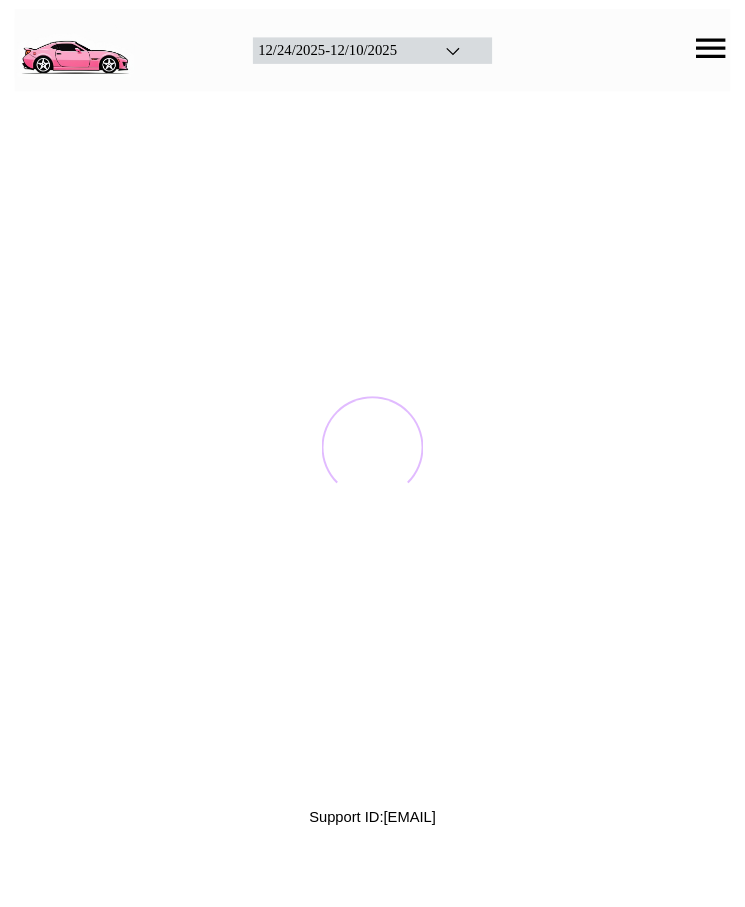 scroll, scrollTop: 0, scrollLeft: 0, axis: both 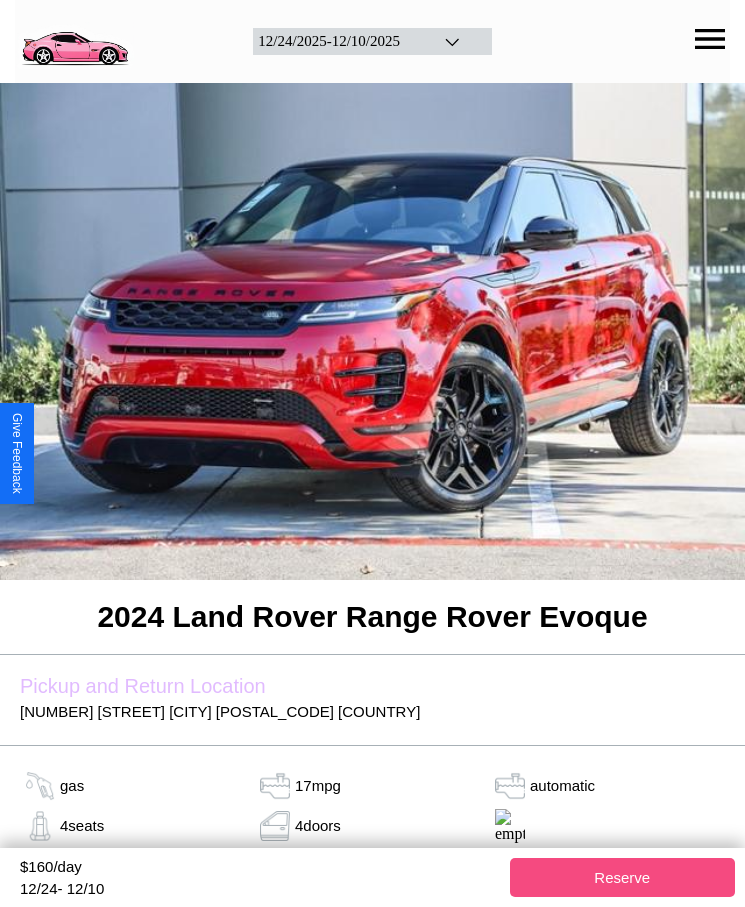 click on "Reserve" at bounding box center [623, 877] 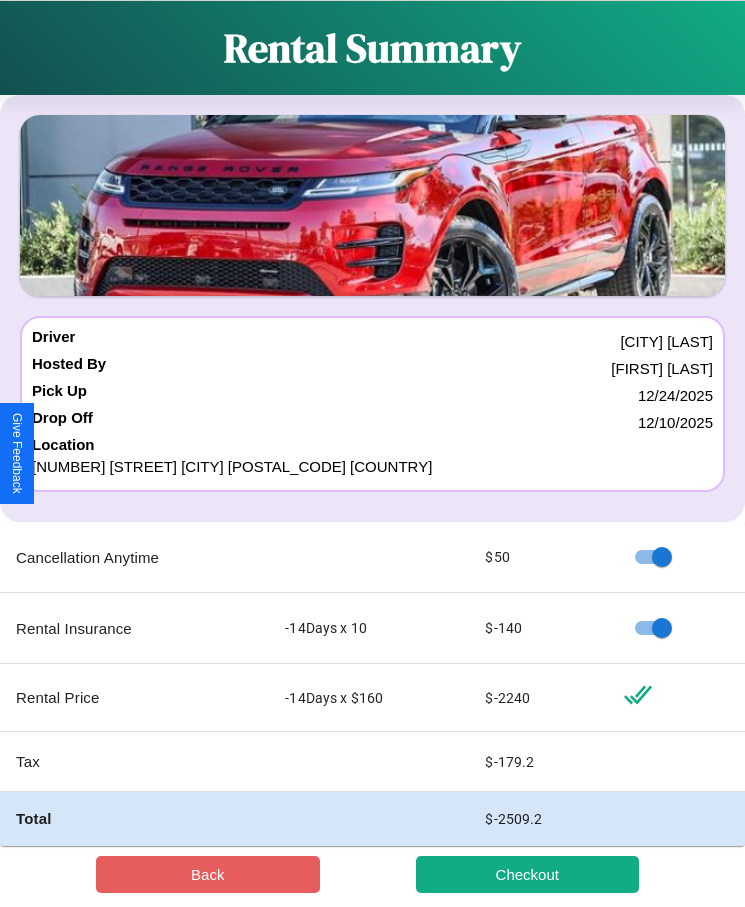 scroll, scrollTop: 23, scrollLeft: 0, axis: vertical 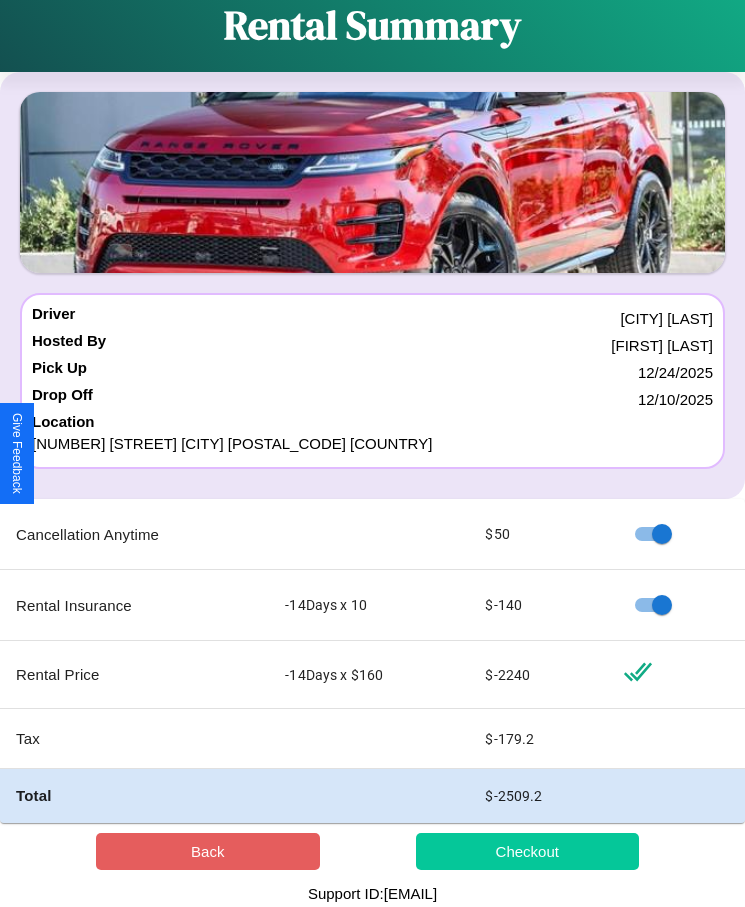 click on "Checkout" at bounding box center (528, 851) 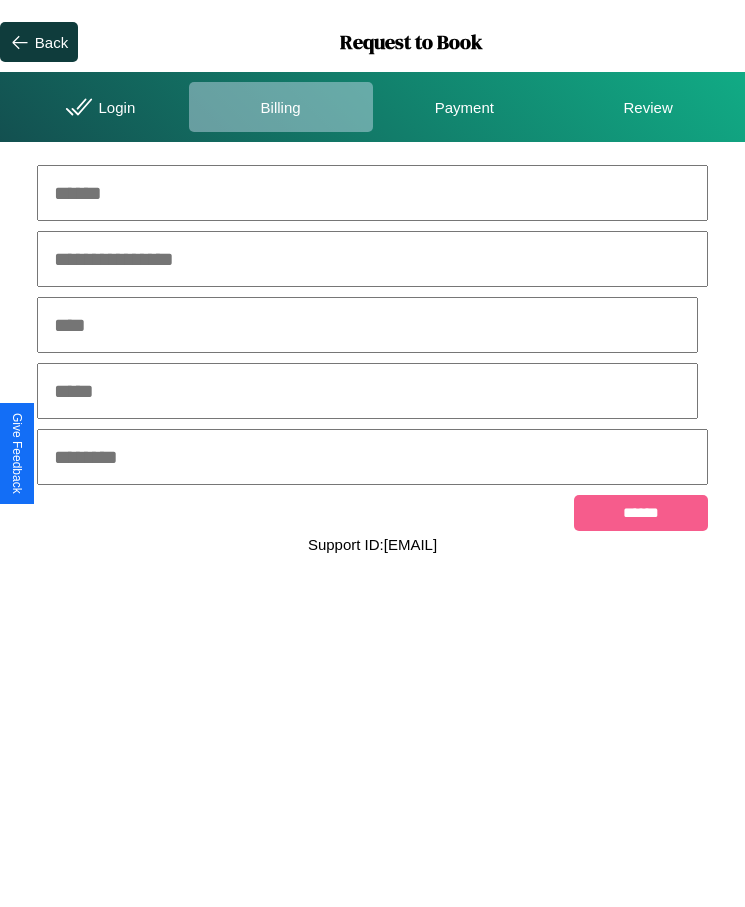 scroll, scrollTop: 0, scrollLeft: 0, axis: both 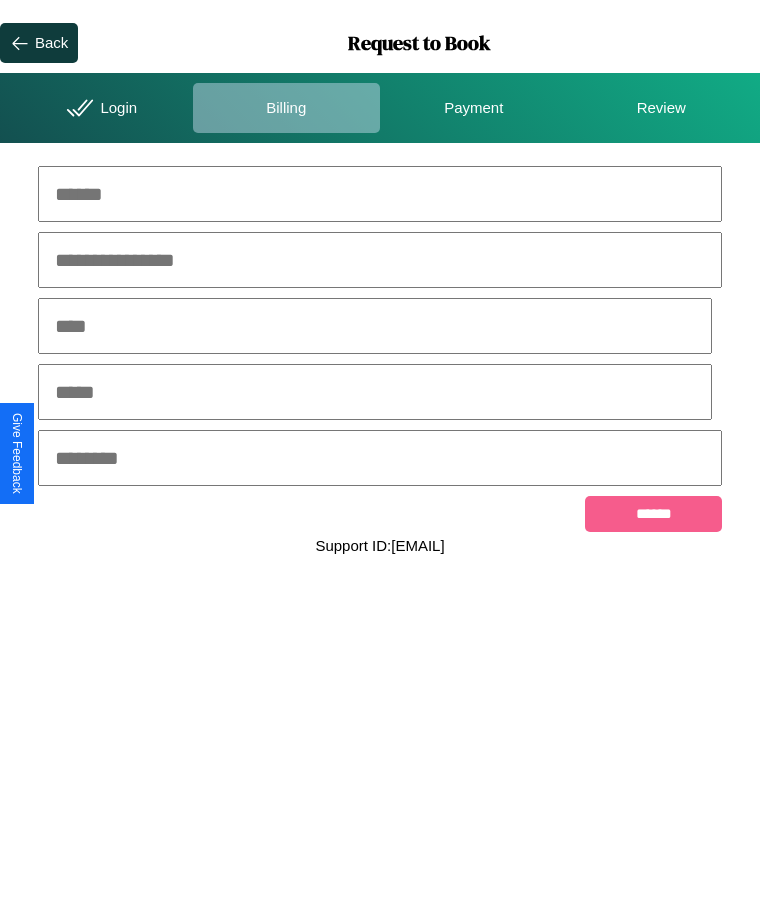 click at bounding box center (380, 194) 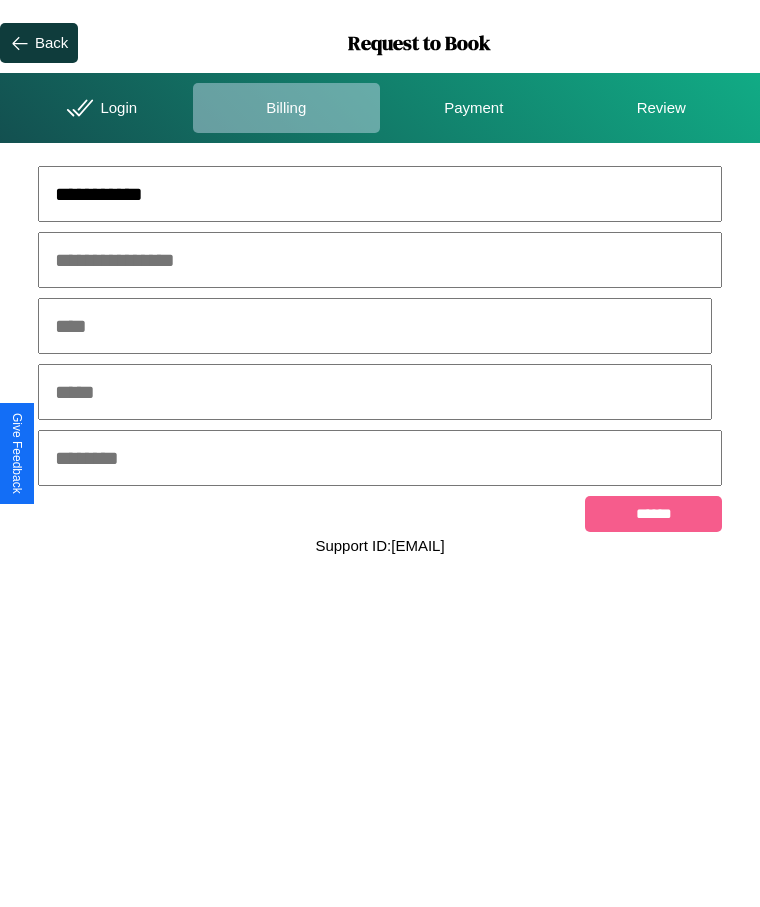 type on "**********" 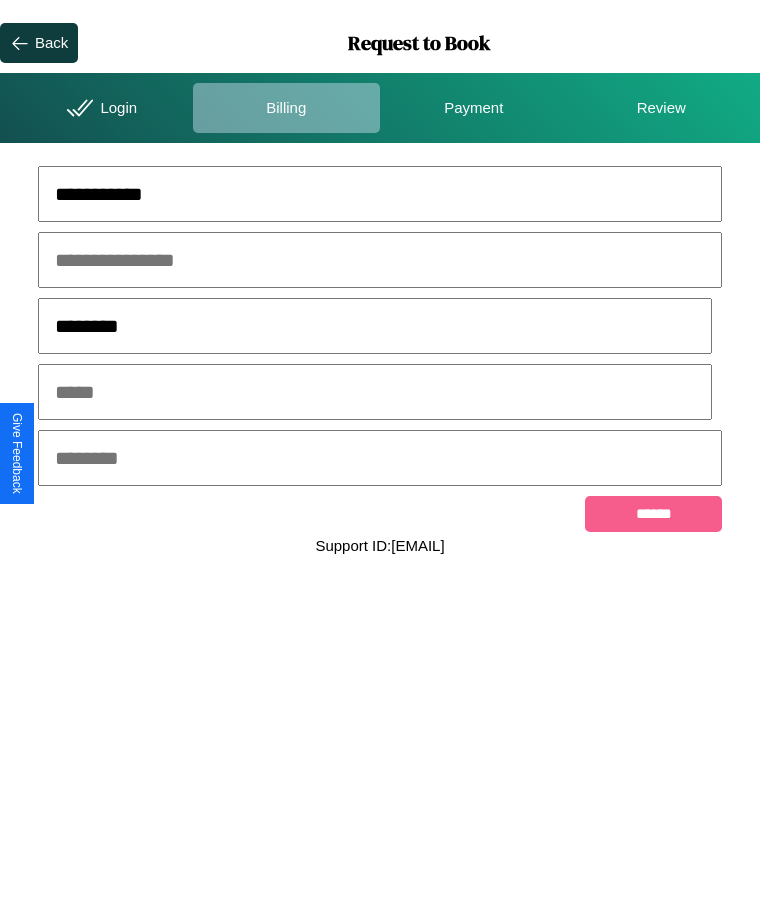 type on "********" 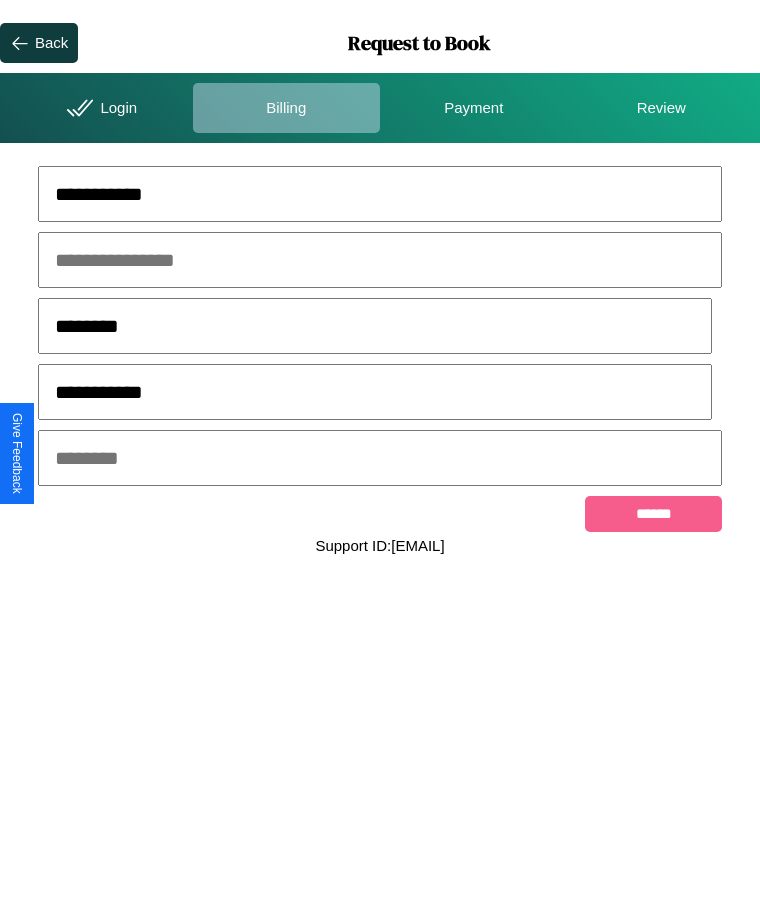 type on "**********" 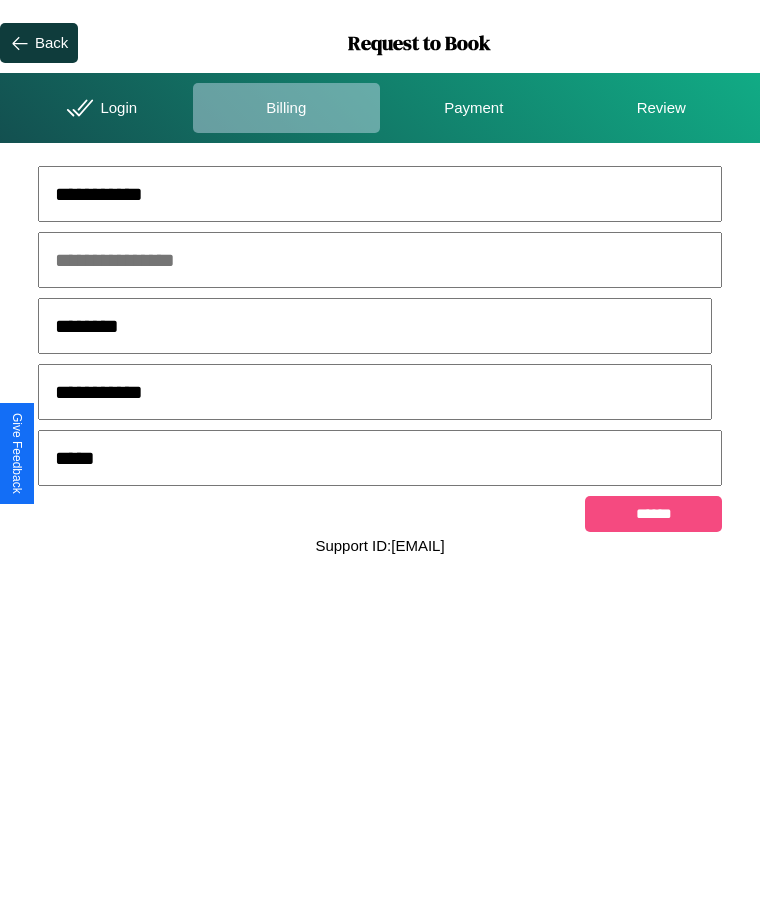 type on "*****" 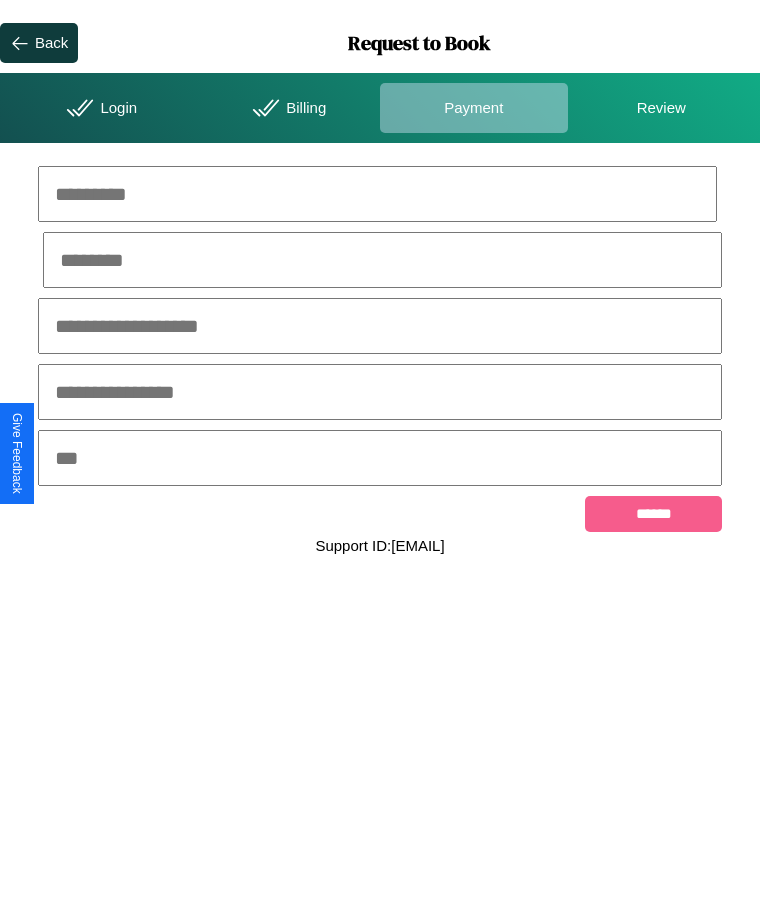 click at bounding box center [377, 194] 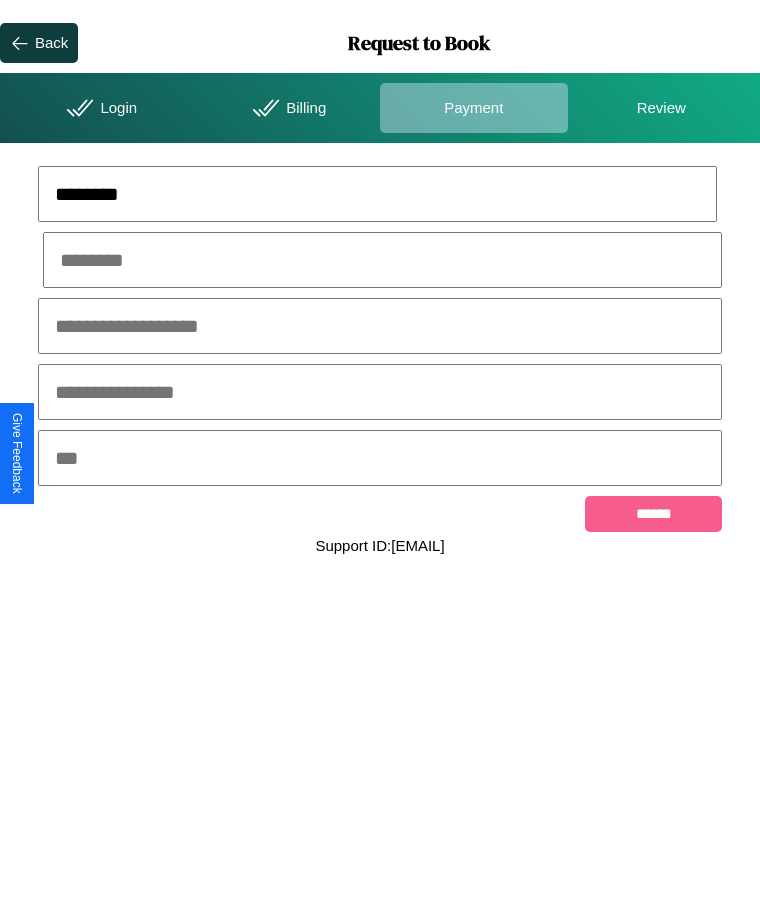 type on "********" 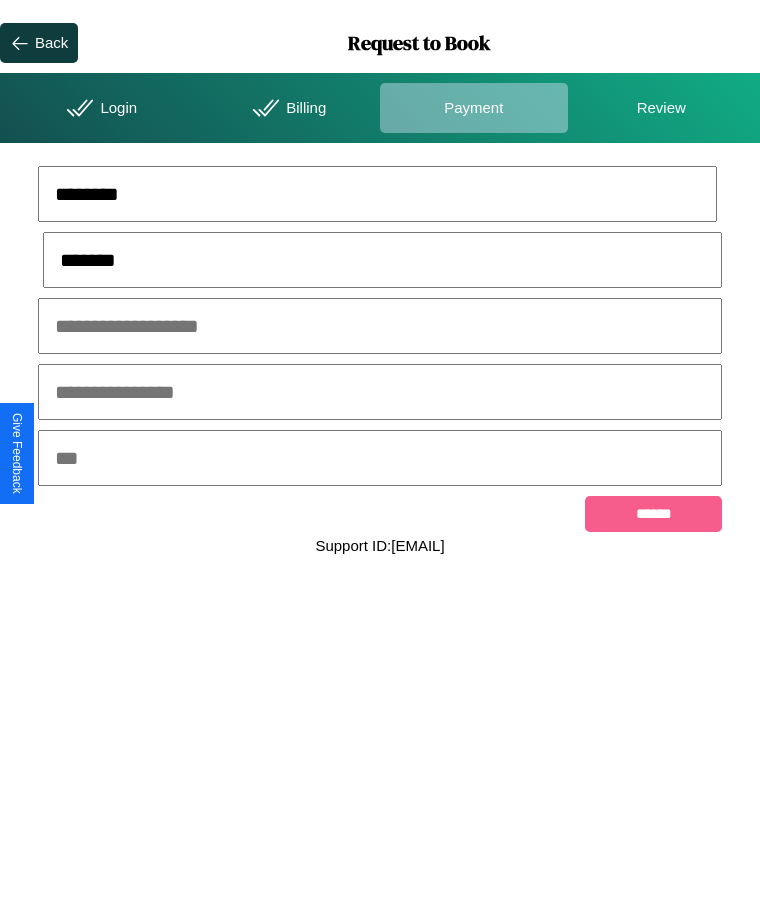 type on "*******" 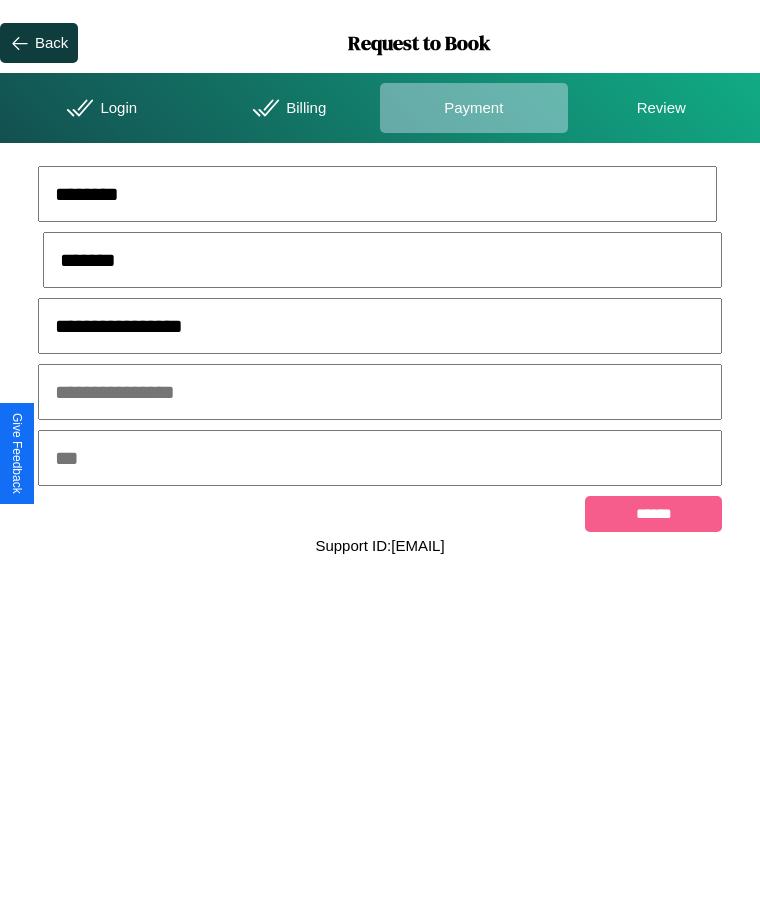 type on "**********" 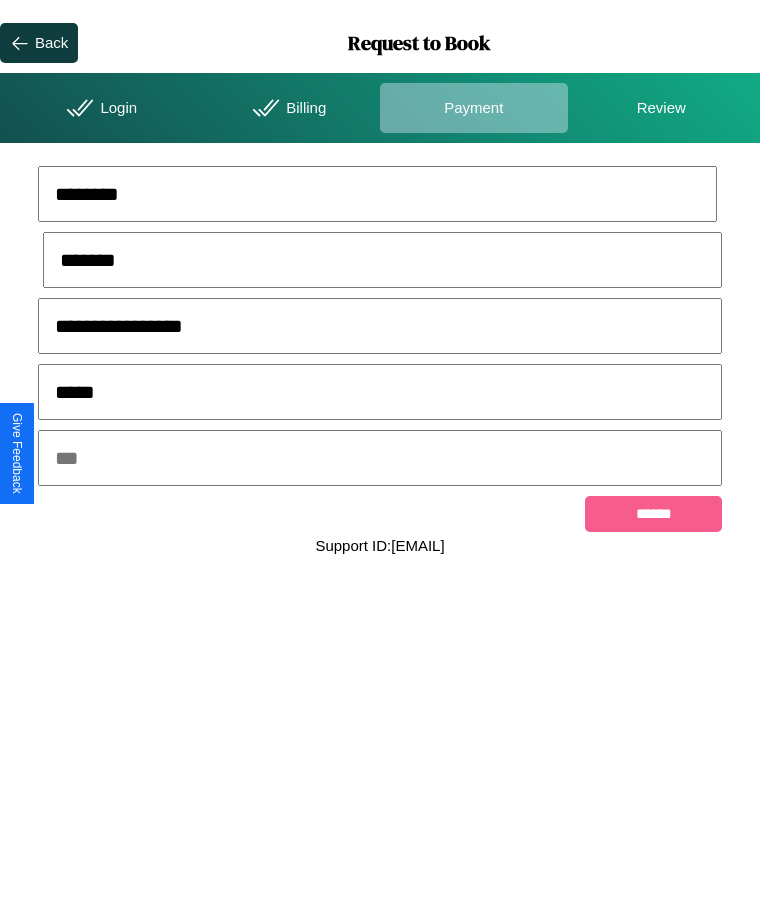 type on "*****" 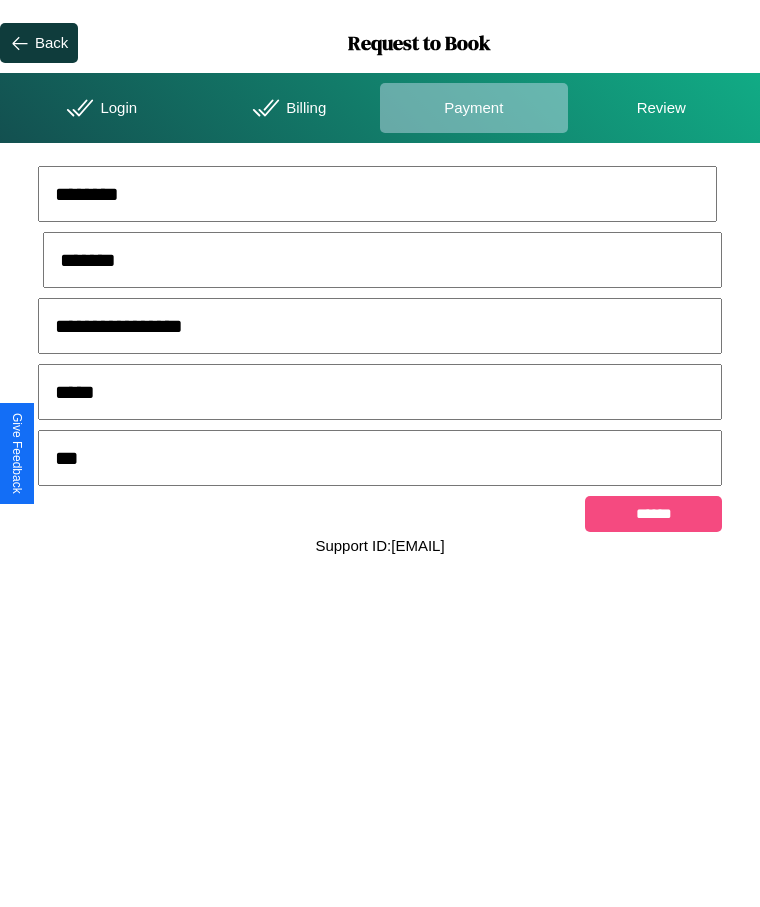 type on "***" 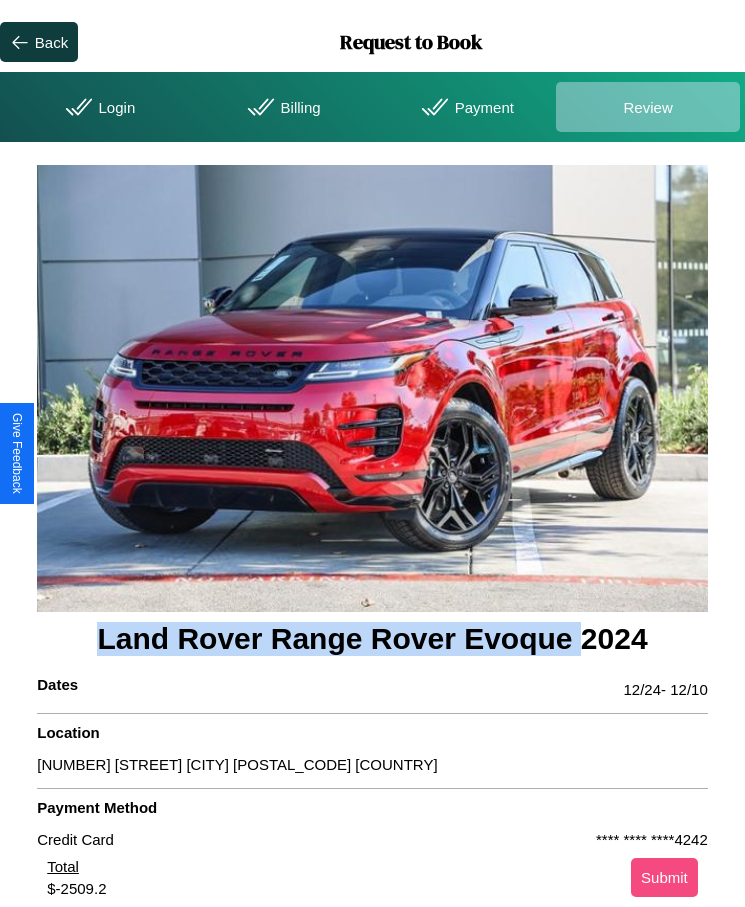 click on "Submit" at bounding box center [664, 877] 